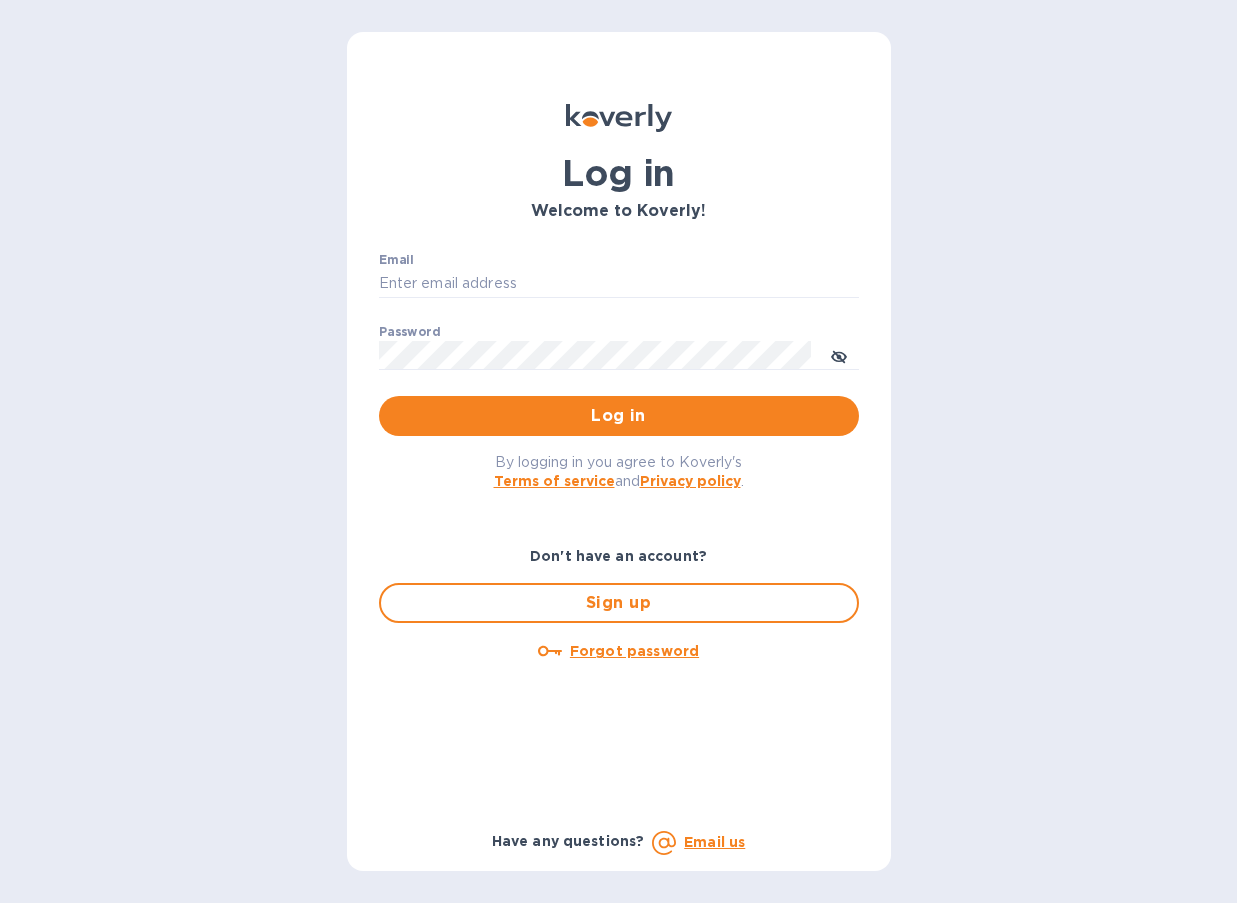 scroll, scrollTop: 0, scrollLeft: 0, axis: both 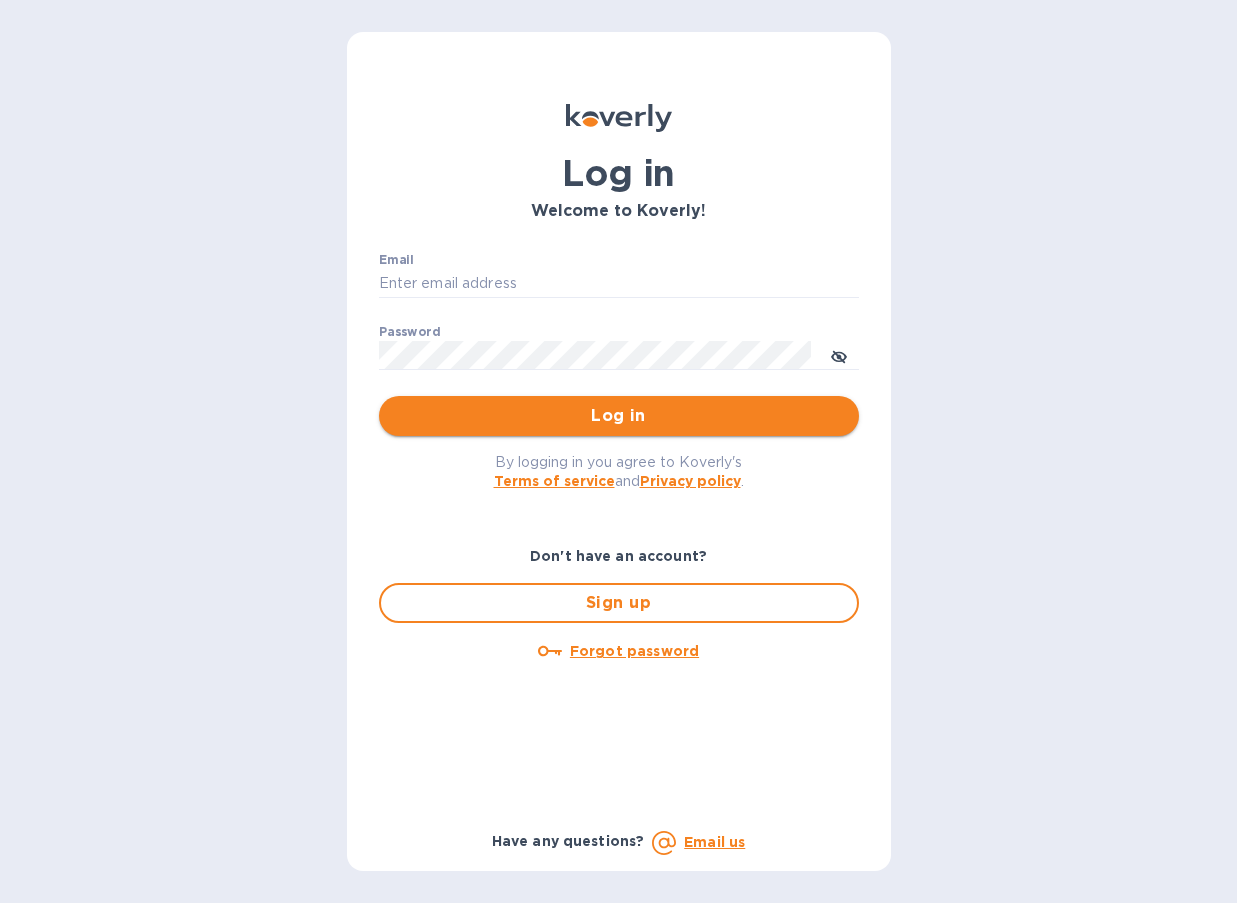 type on "[NAME]@[DOMAIN]" 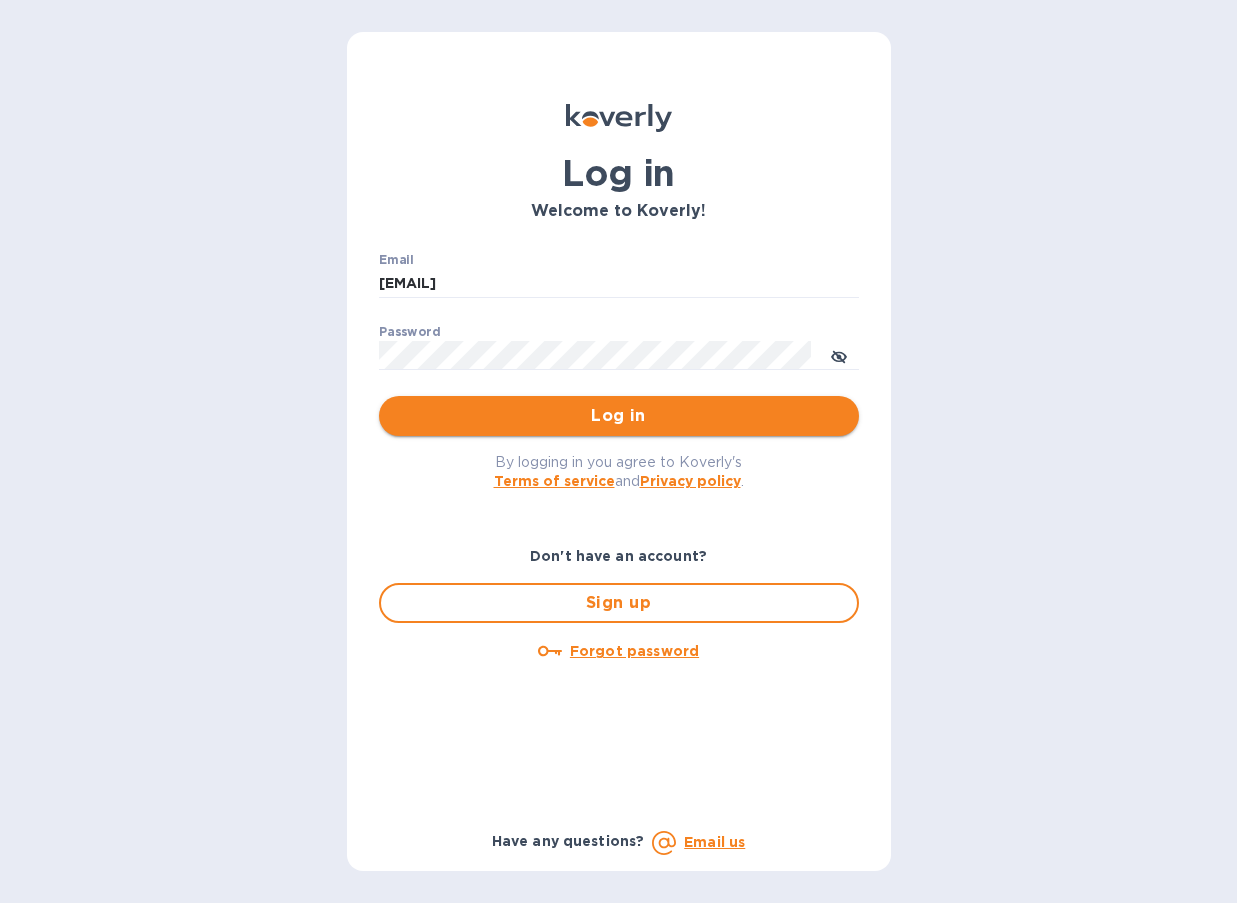 click on "Log in" at bounding box center [619, 416] 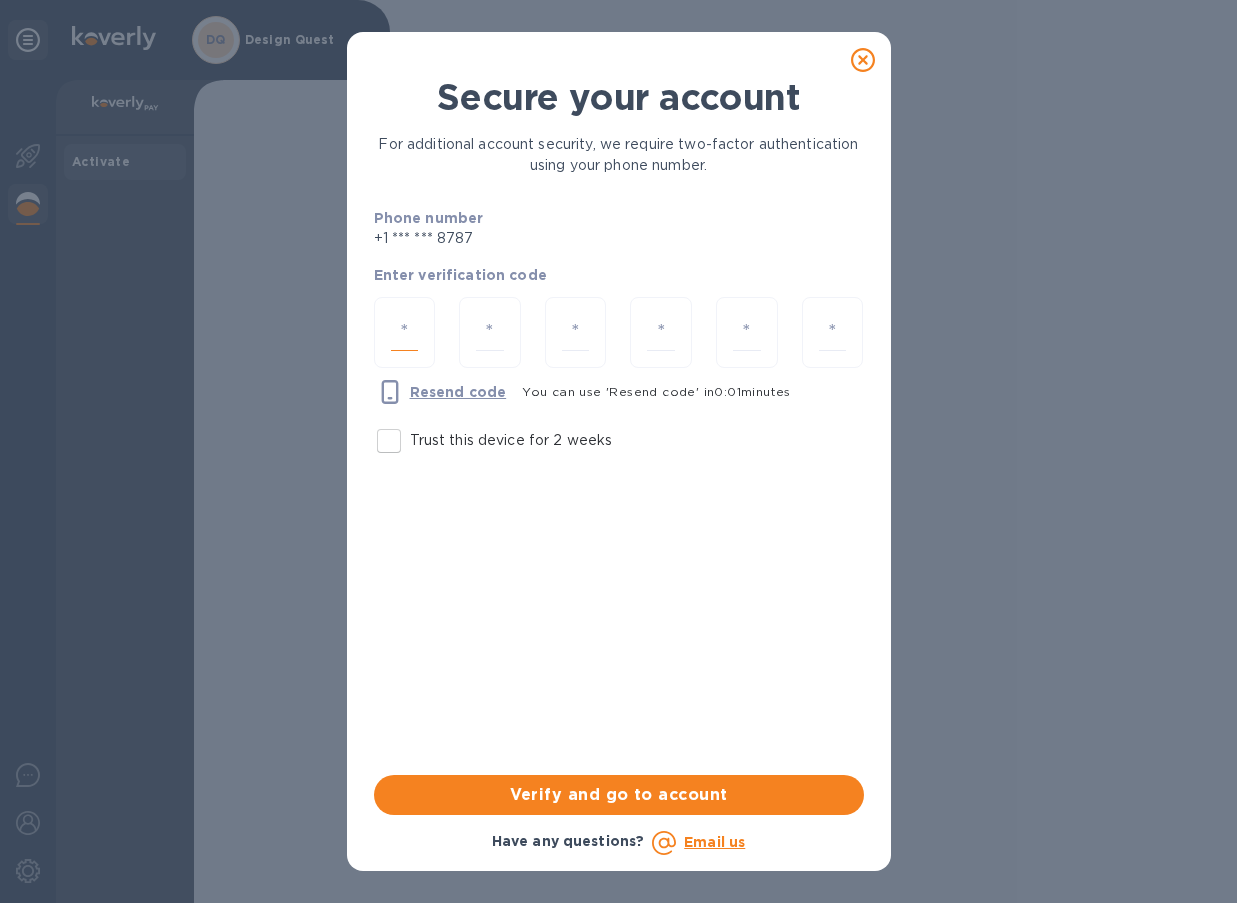 click at bounding box center (405, 332) 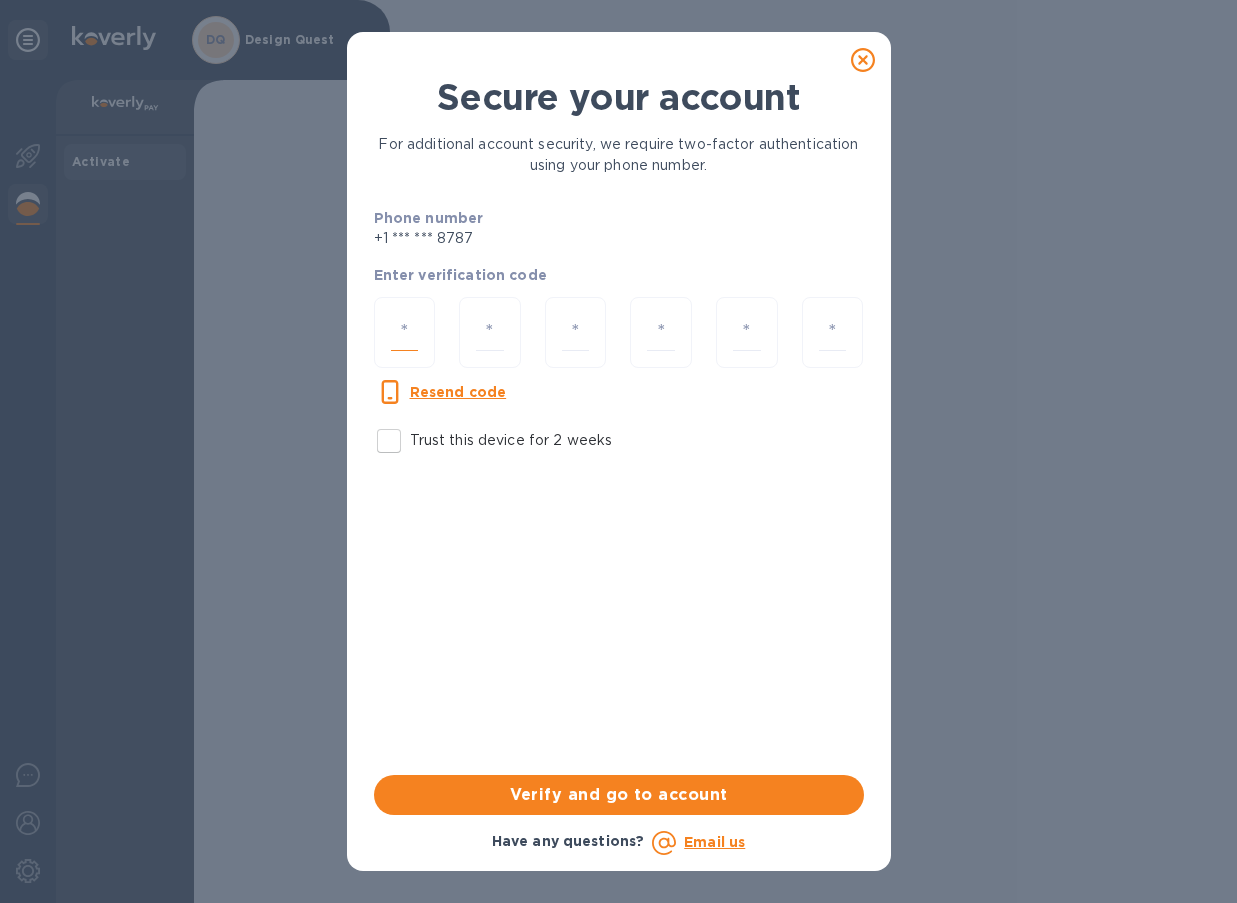 type on "8" 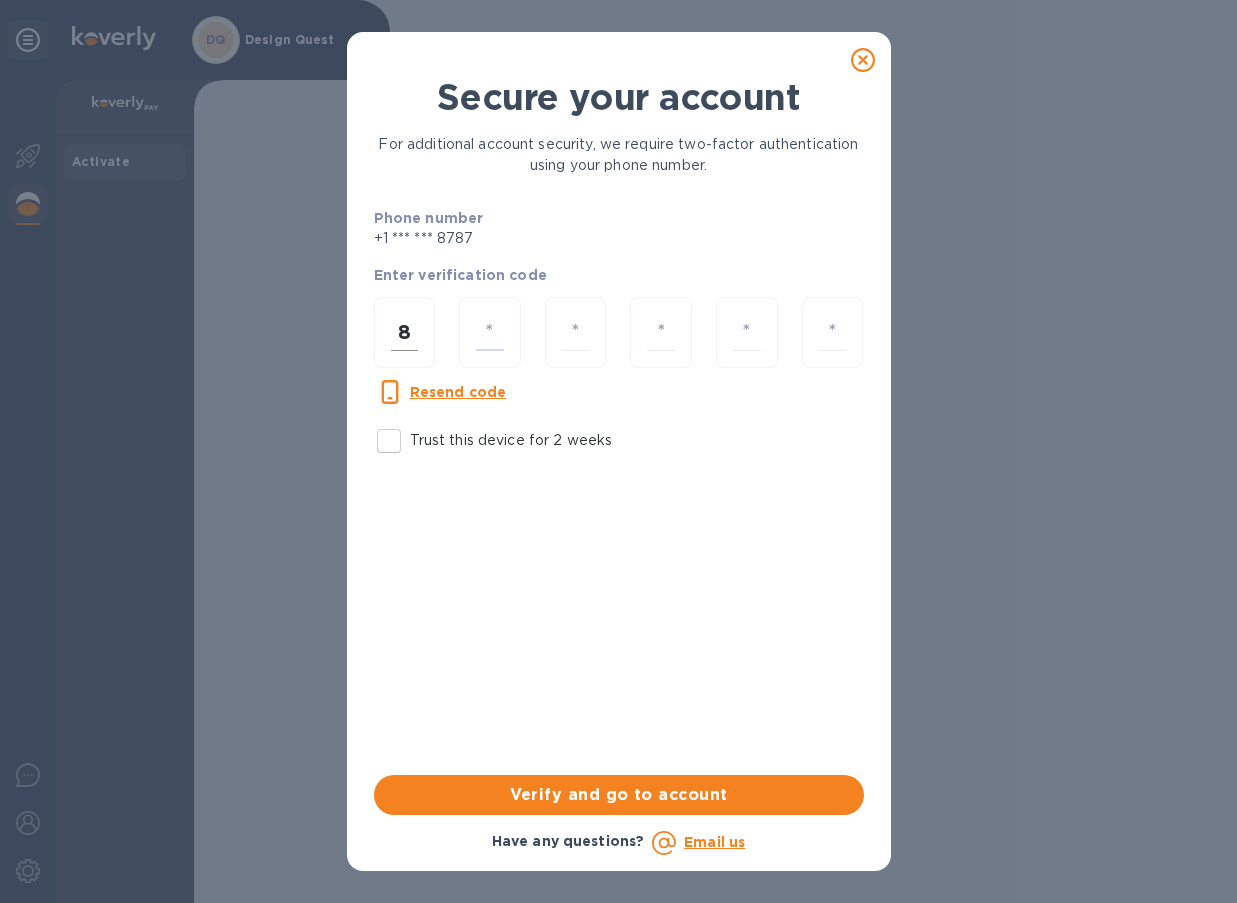 type on "1" 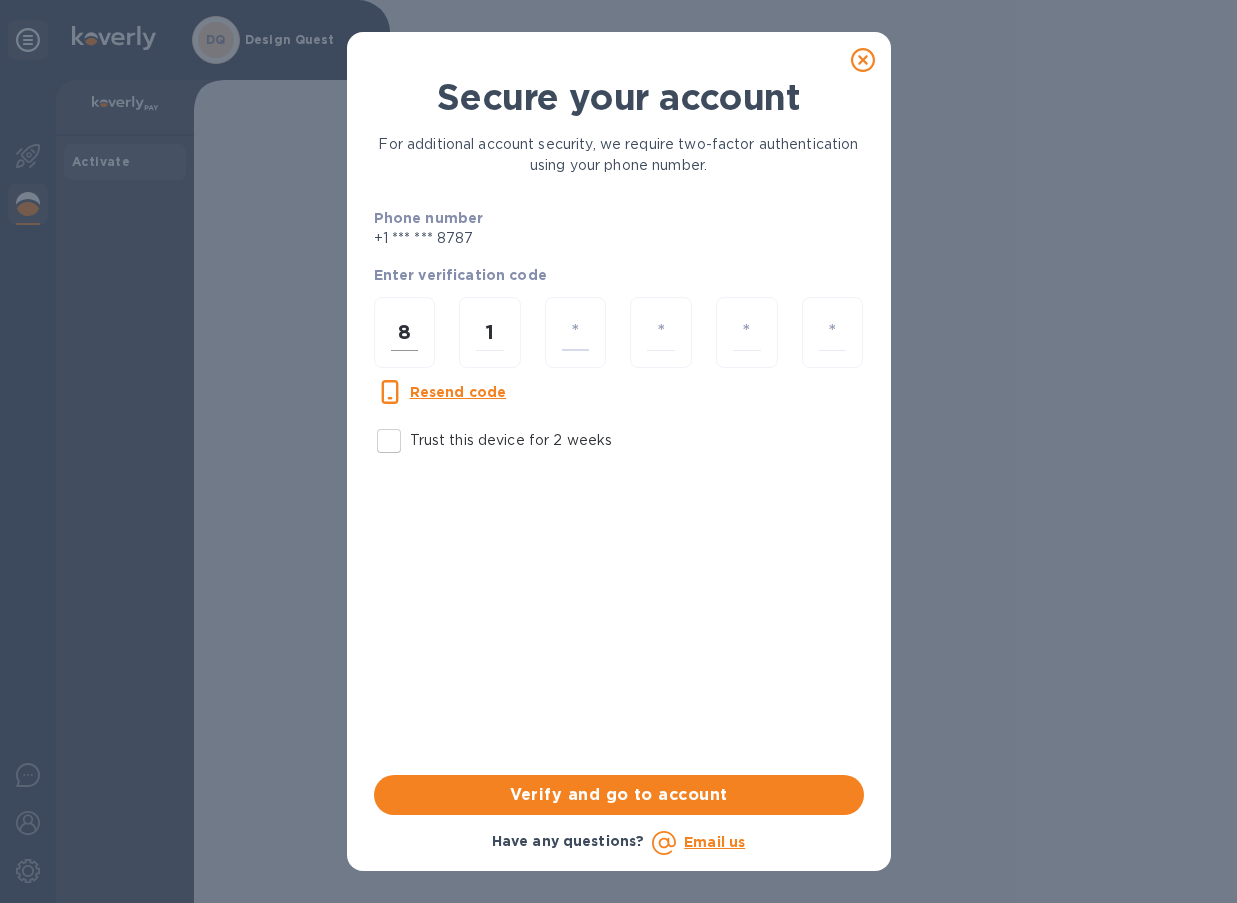 type on "7" 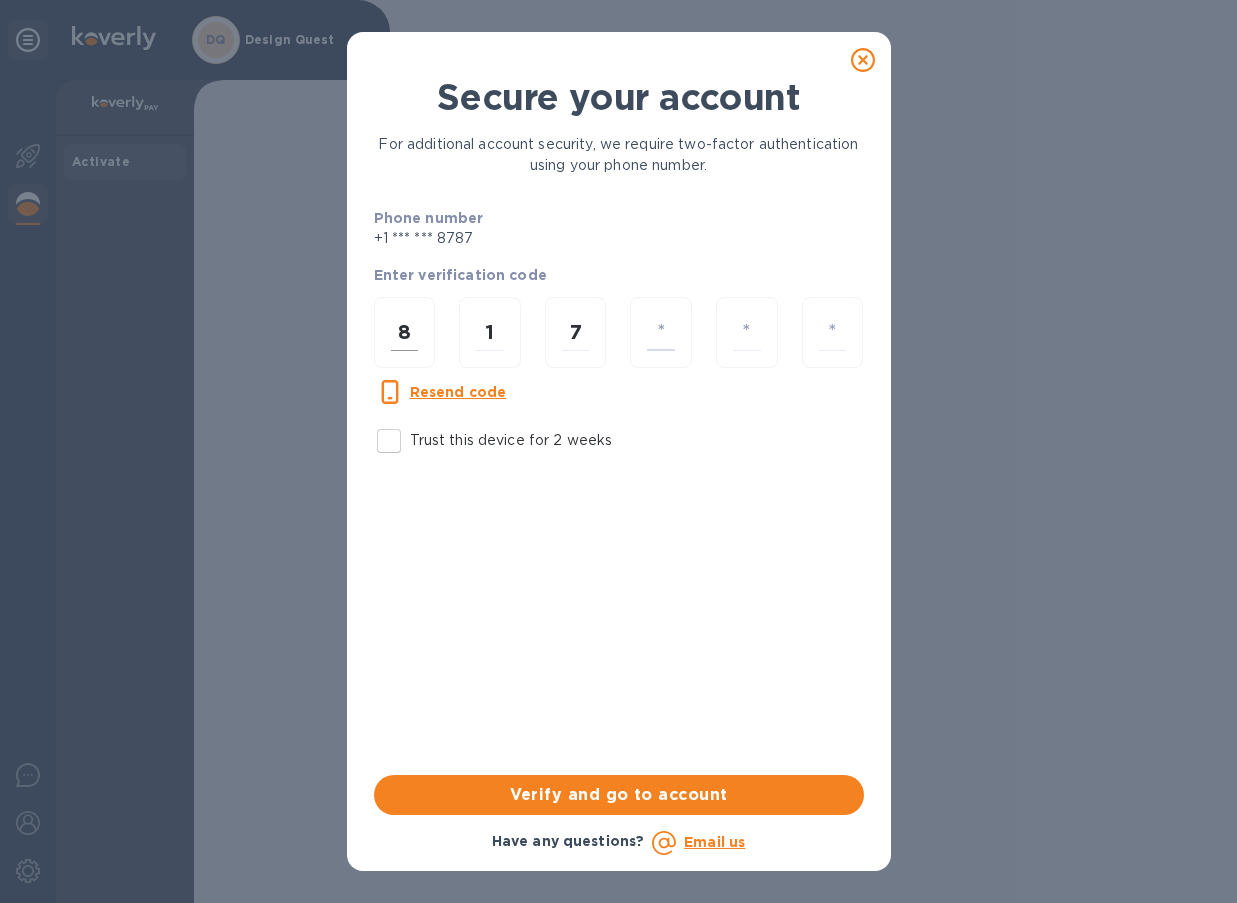 type on "4" 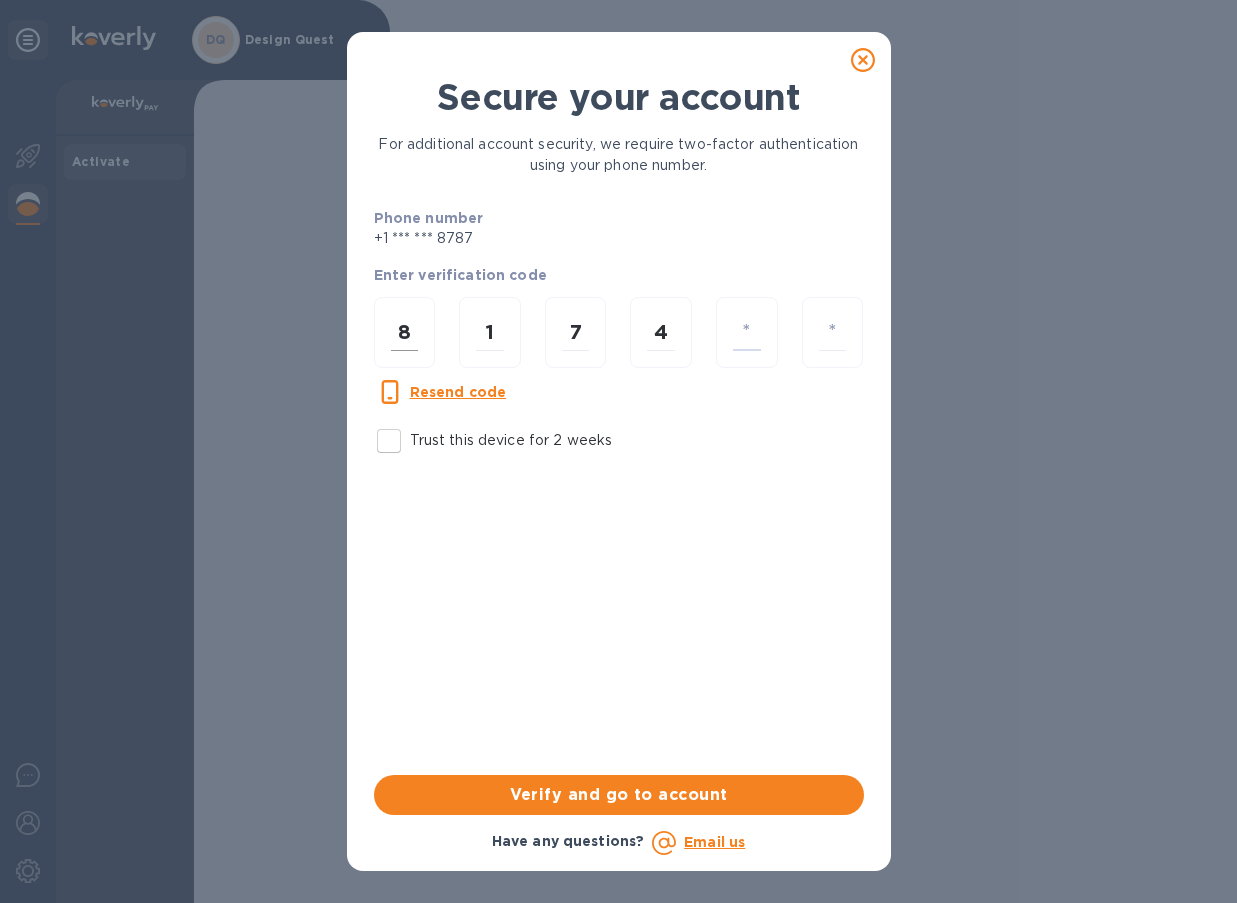type on "0" 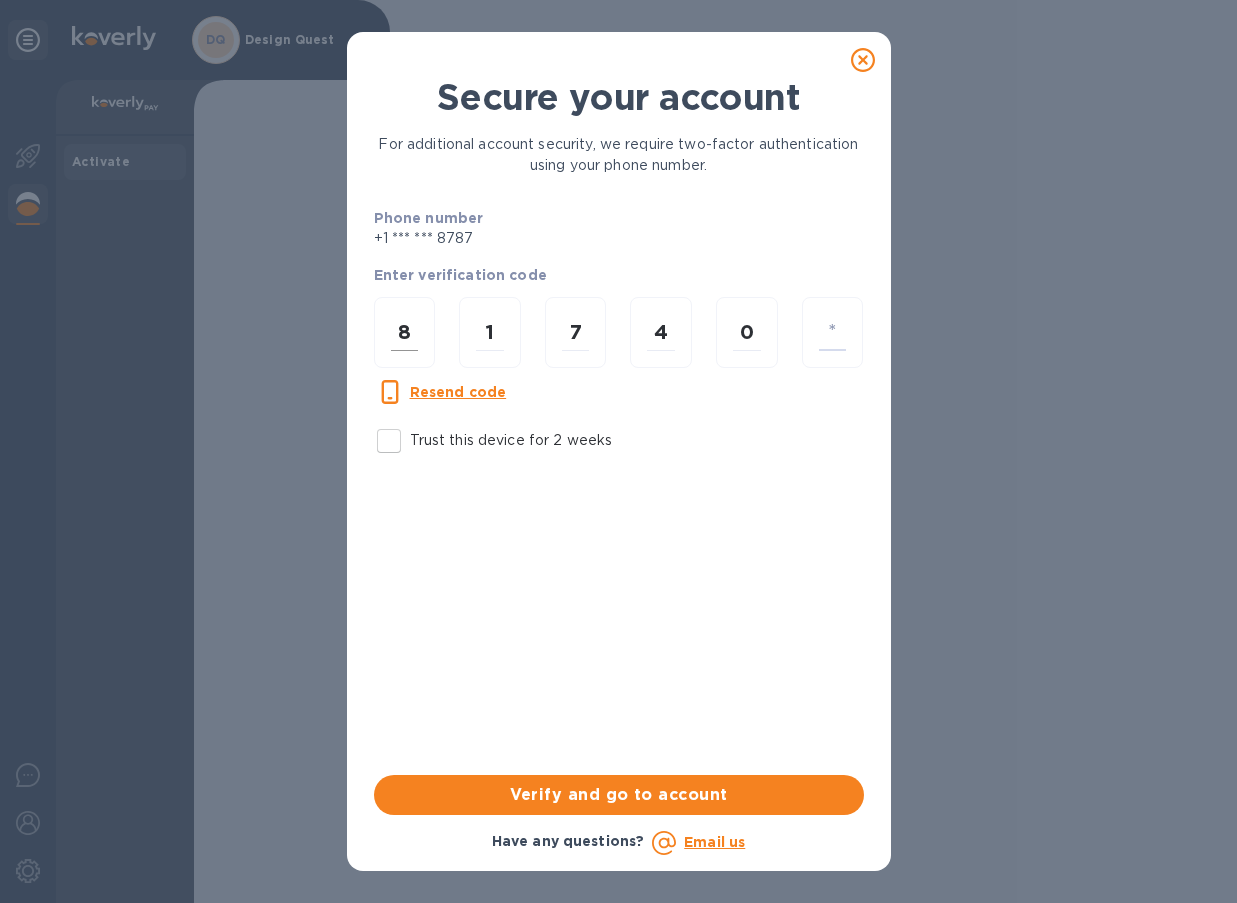 type on "3" 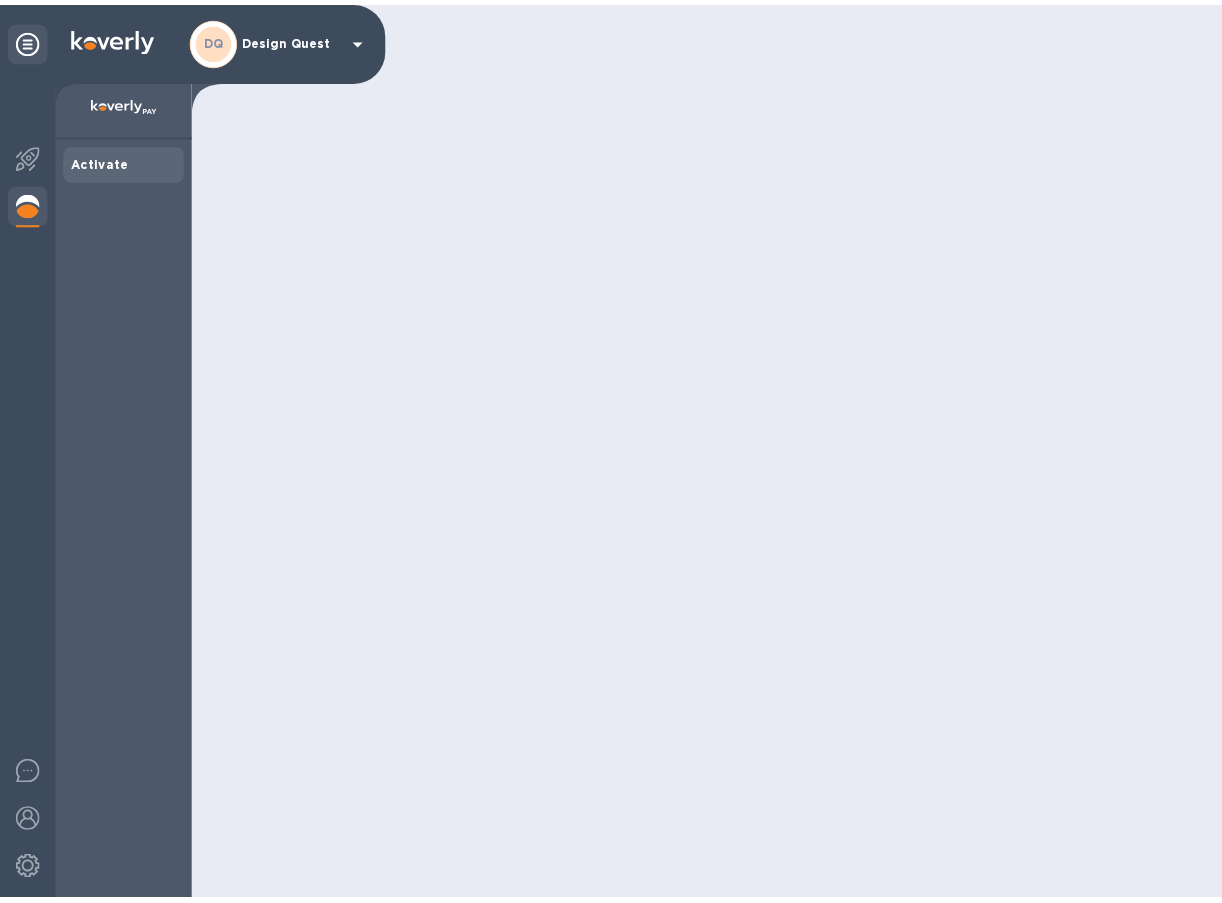 scroll, scrollTop: 0, scrollLeft: 0, axis: both 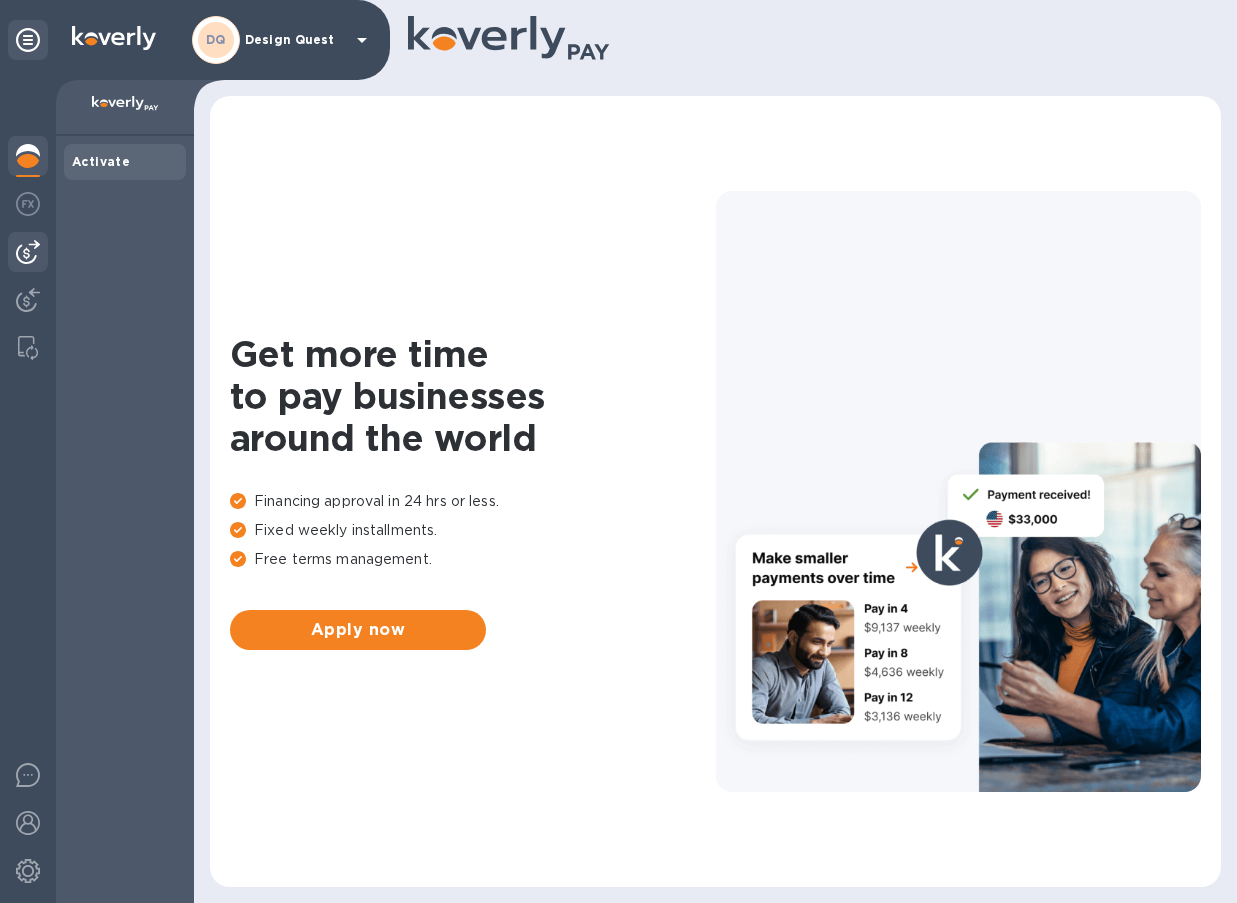 click at bounding box center [28, 252] 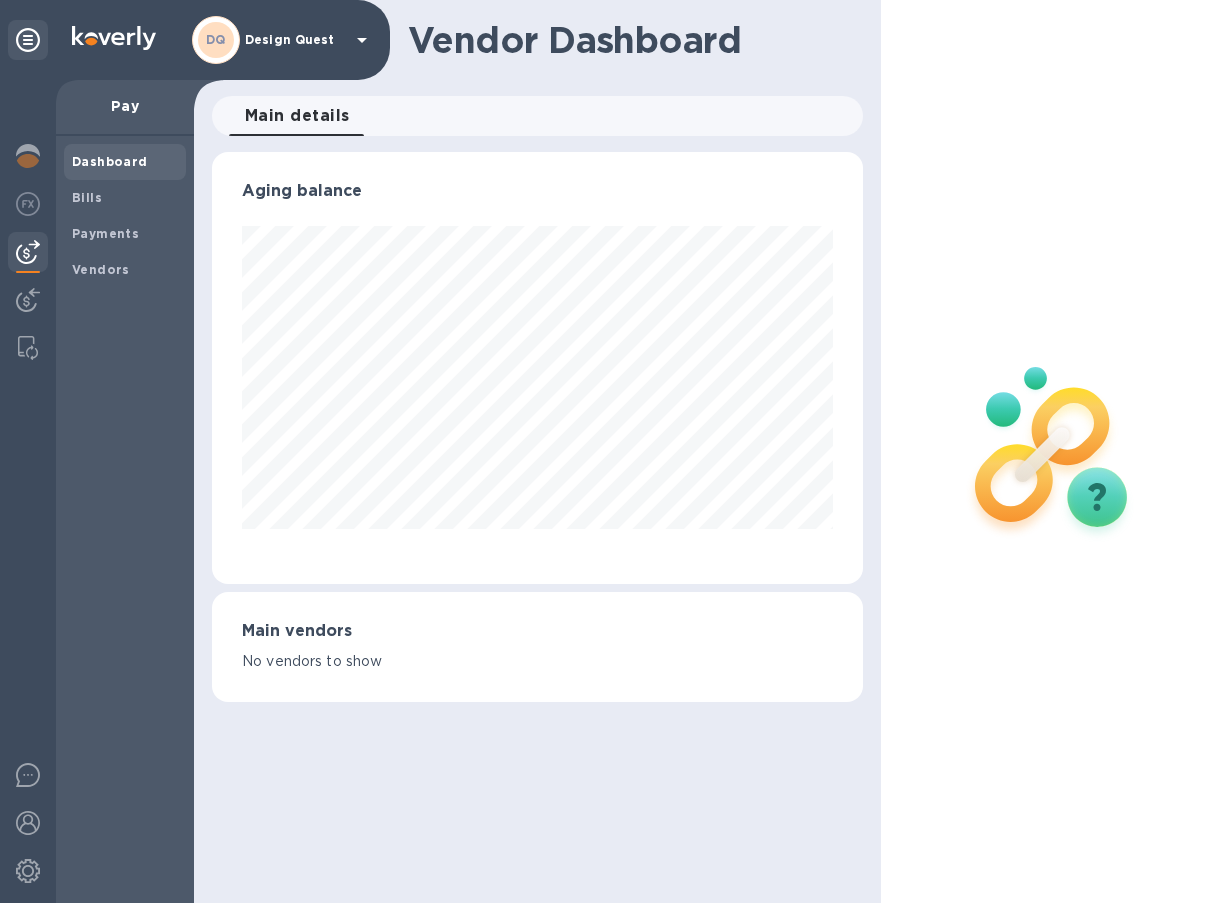 scroll, scrollTop: 999568, scrollLeft: 999349, axis: both 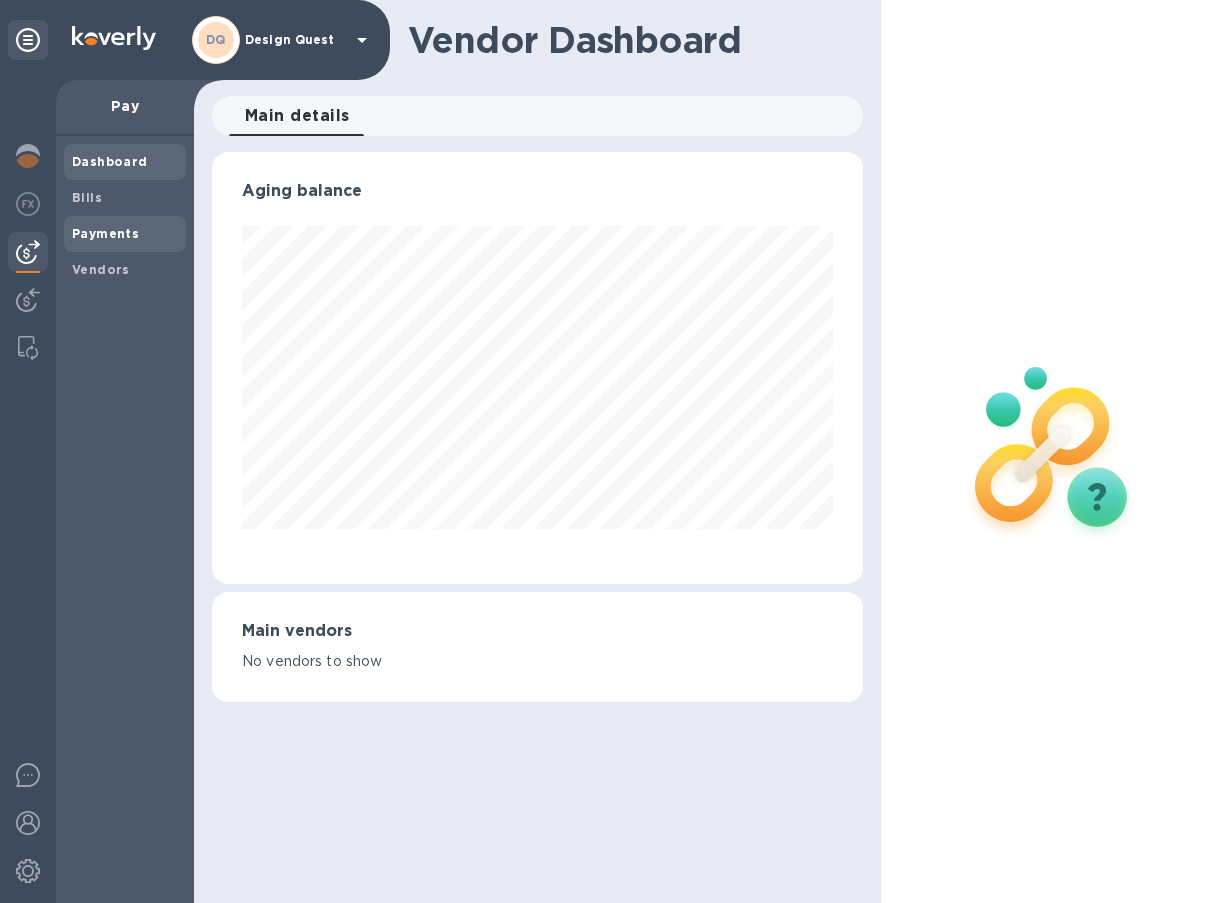 click on "Payments" at bounding box center (105, 233) 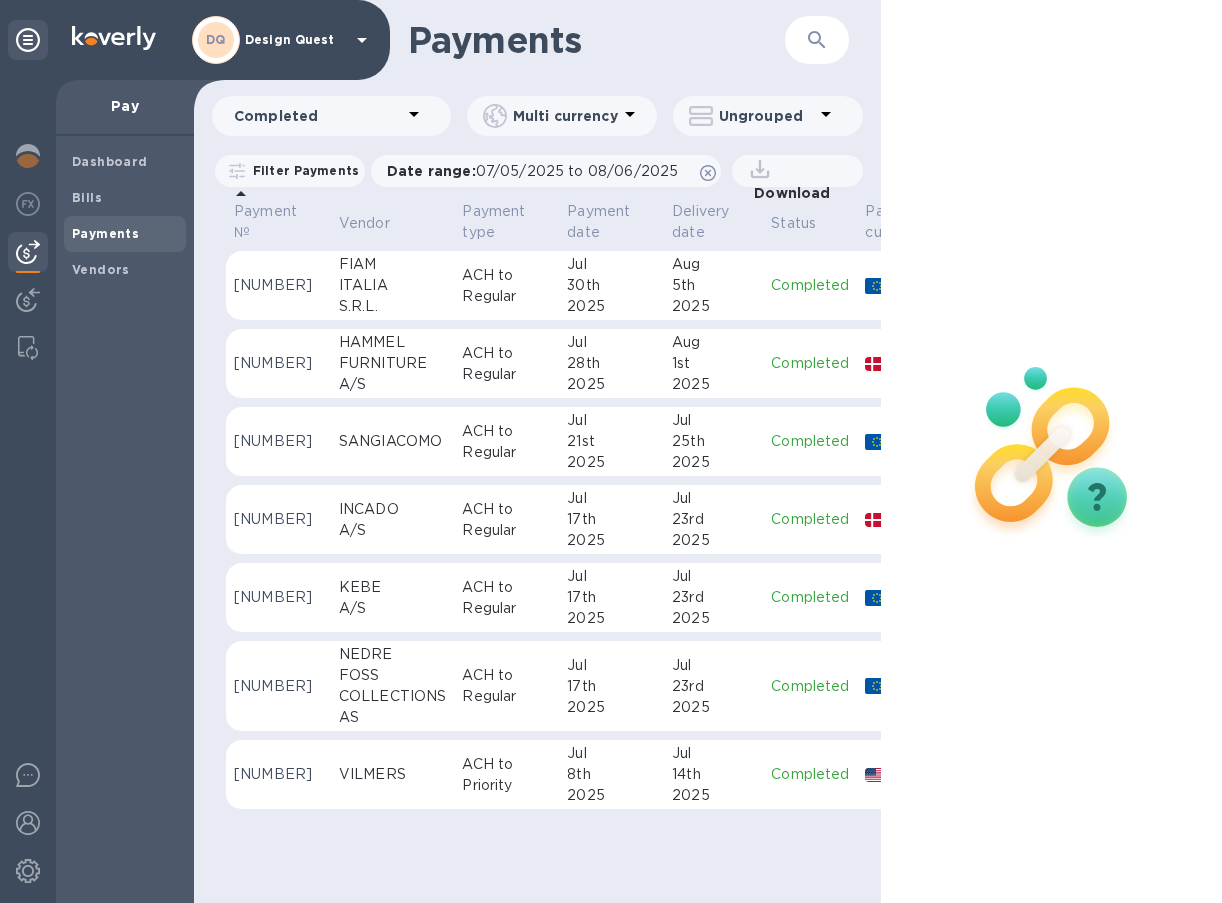 click on "ITALIA" at bounding box center (392, 285) 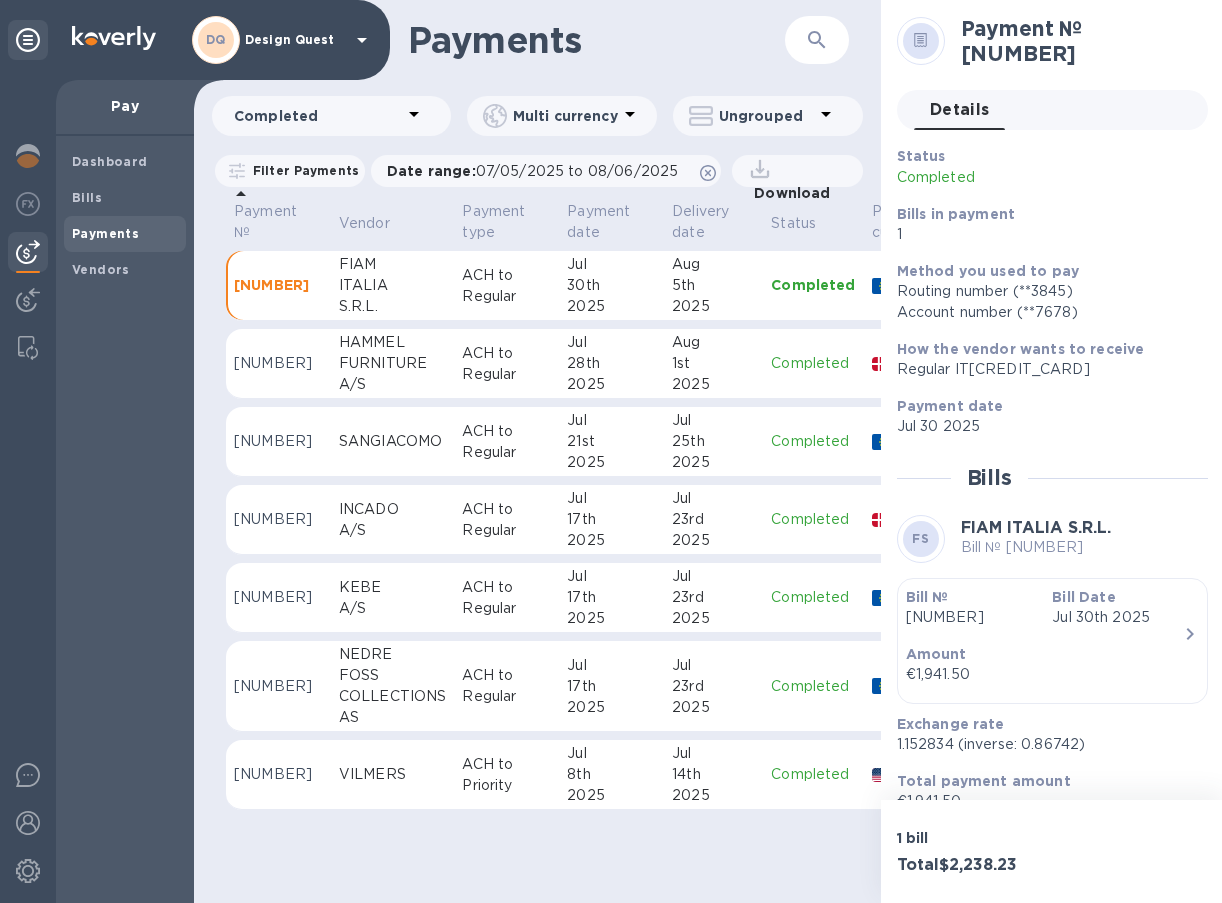 click on "ITALIA" at bounding box center (392, 285) 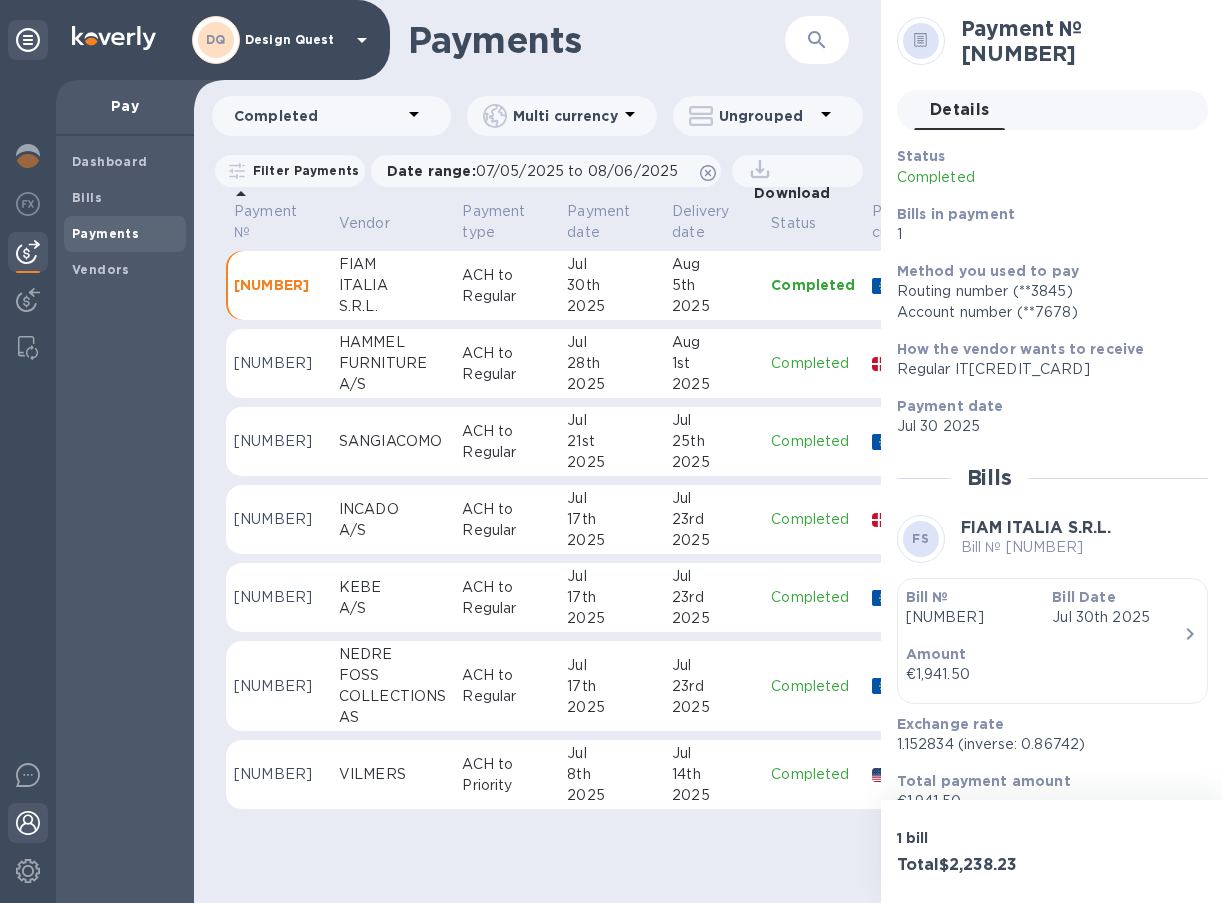 click at bounding box center [28, 823] 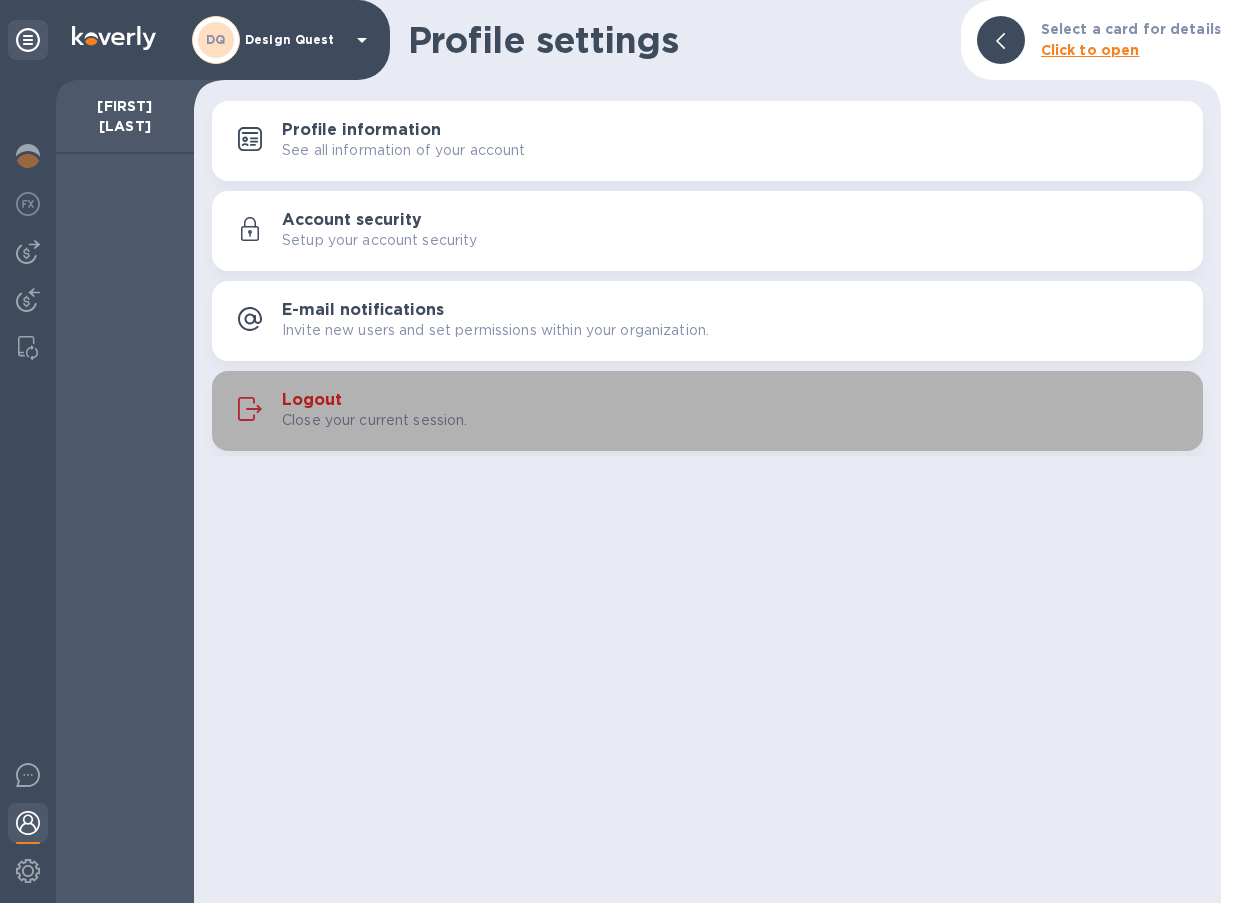 click on "Logout" at bounding box center [312, 400] 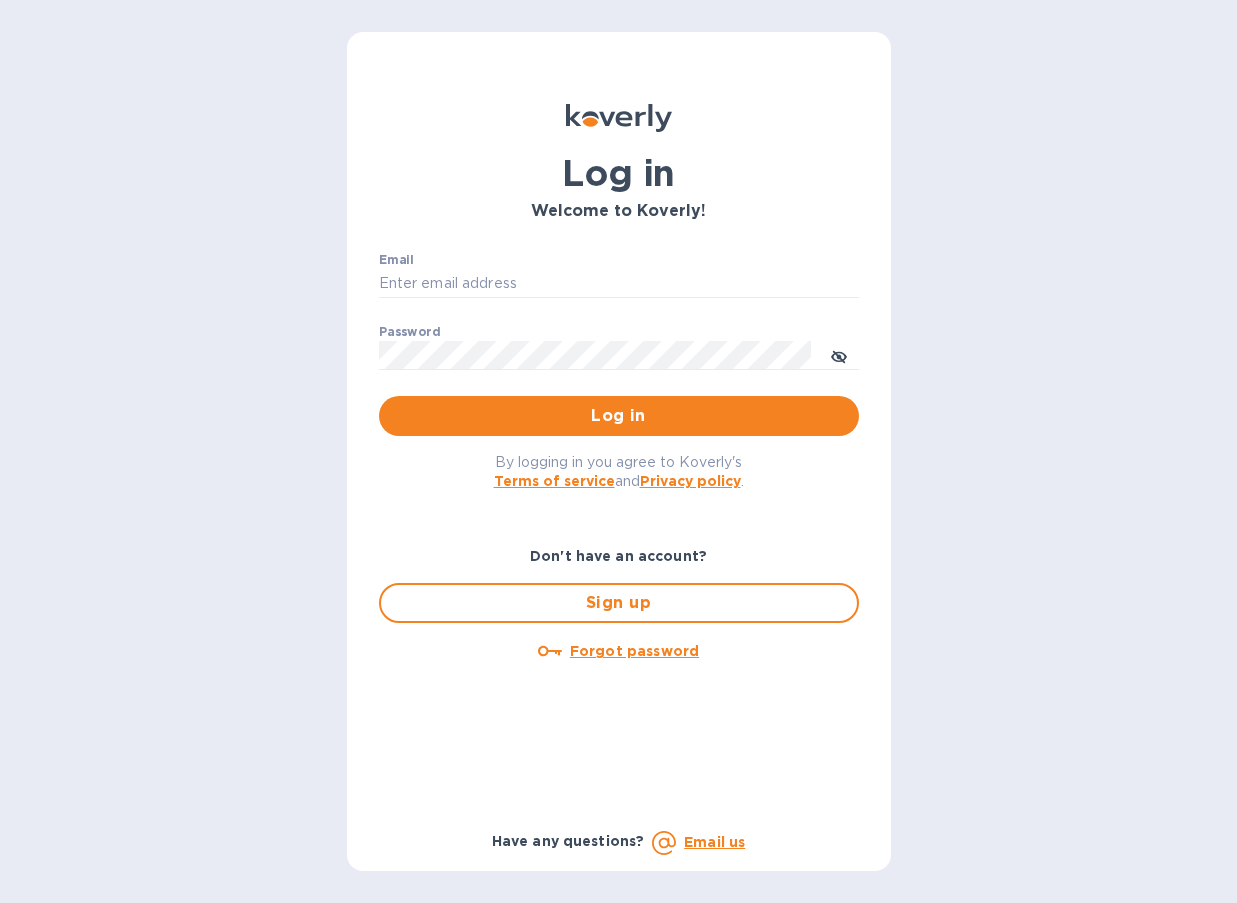 type on "[NAME]@[DOMAIN]" 